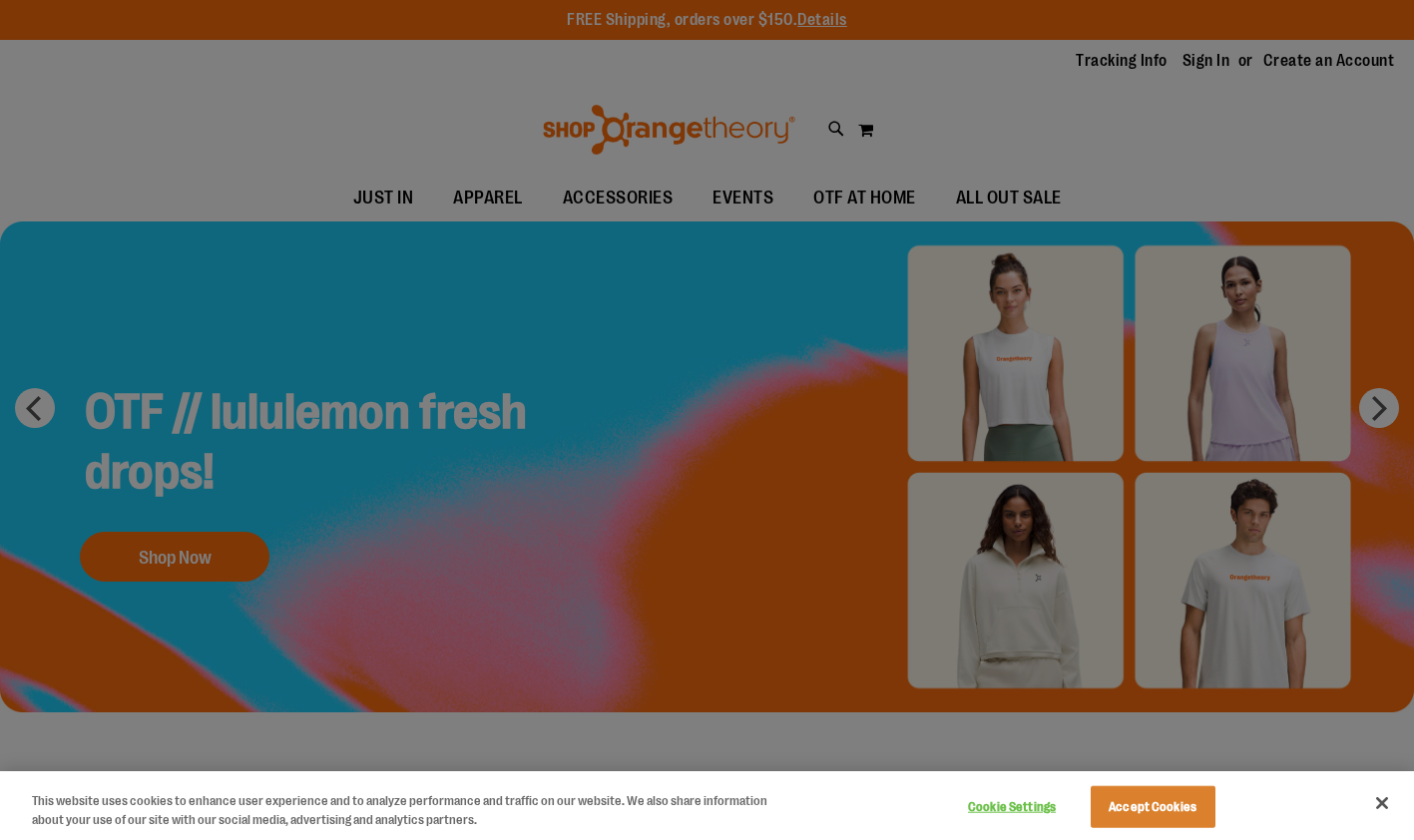 scroll, scrollTop: 0, scrollLeft: 0, axis: both 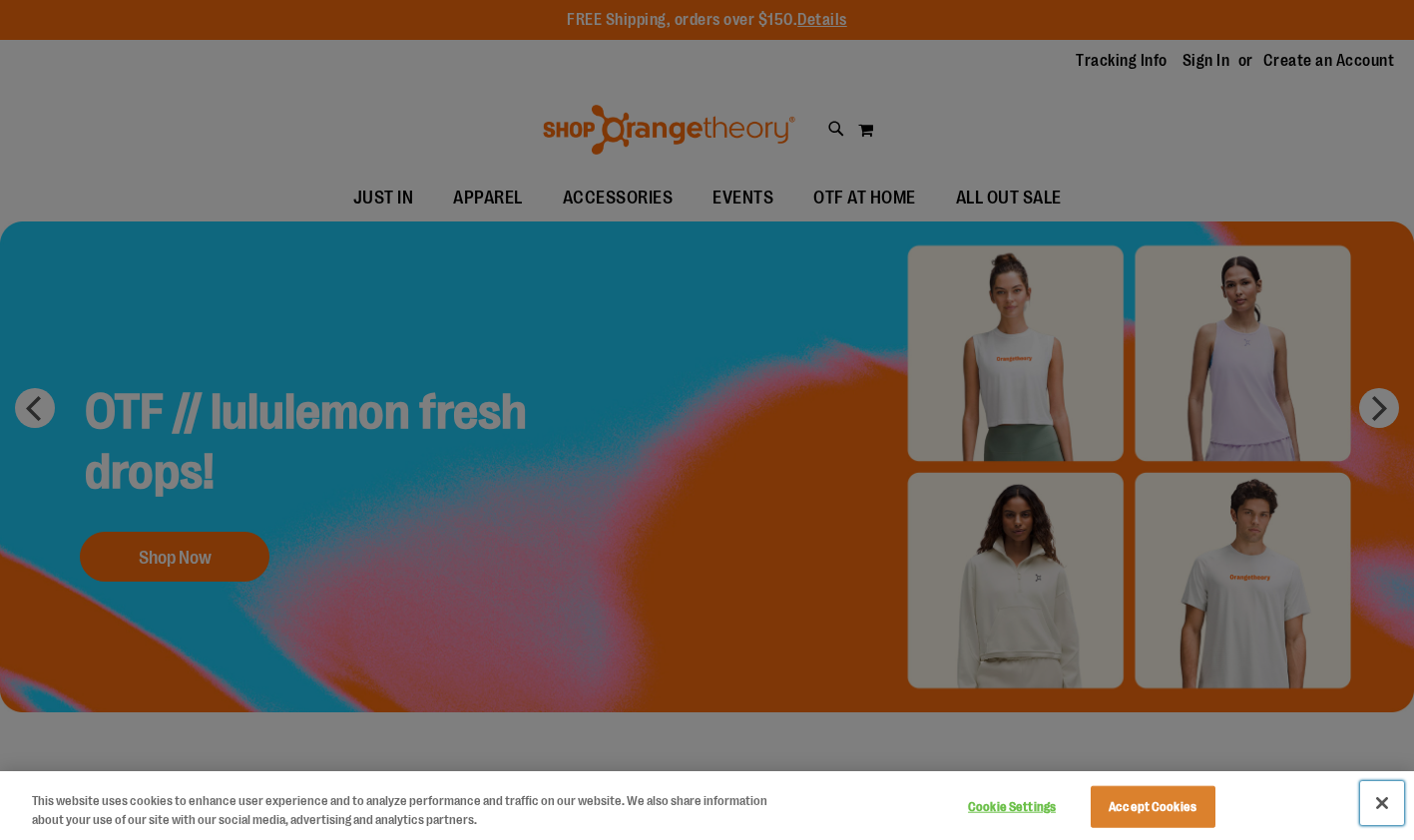 click at bounding box center (1382, 803) 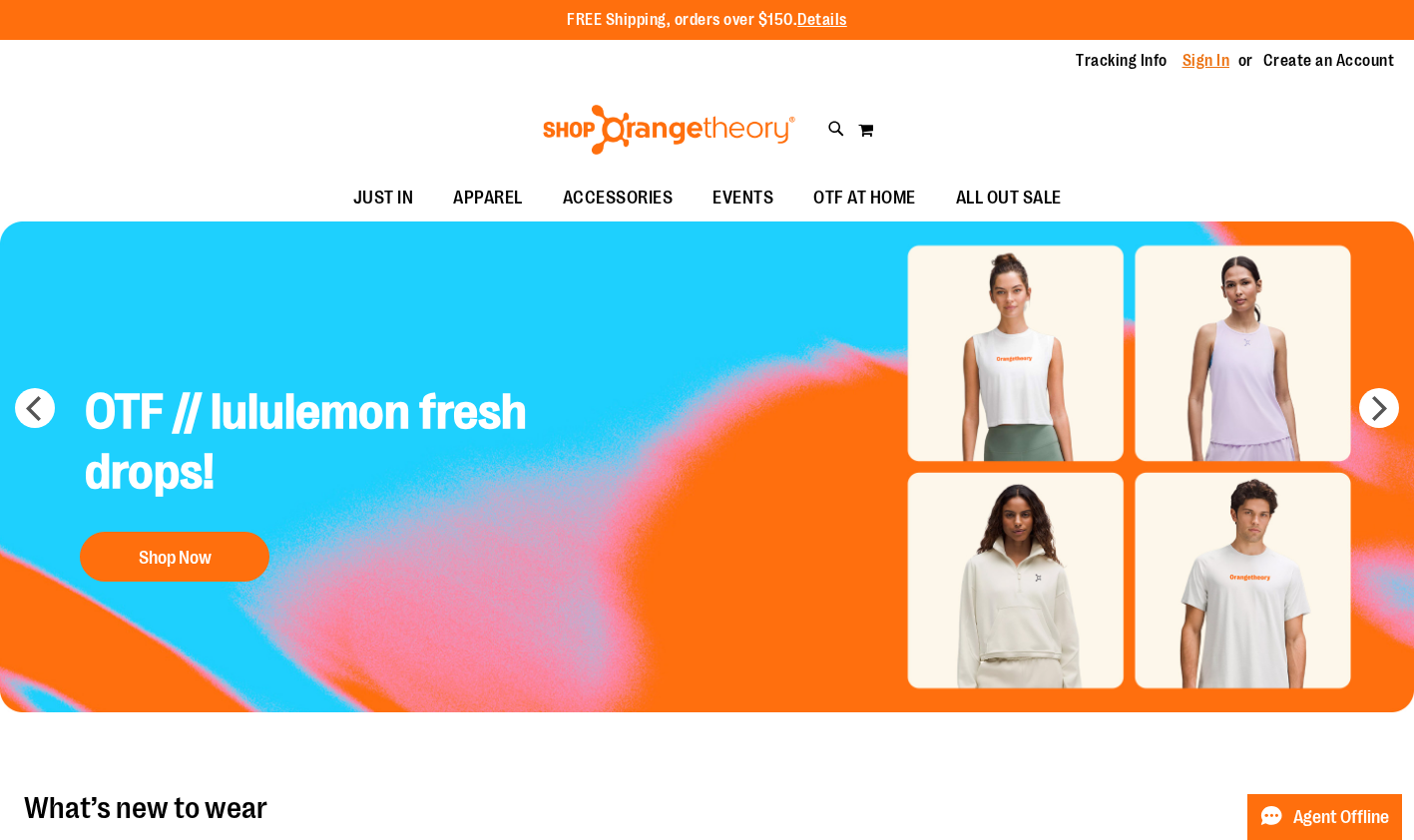 click on "Sign In" at bounding box center [1206, 61] 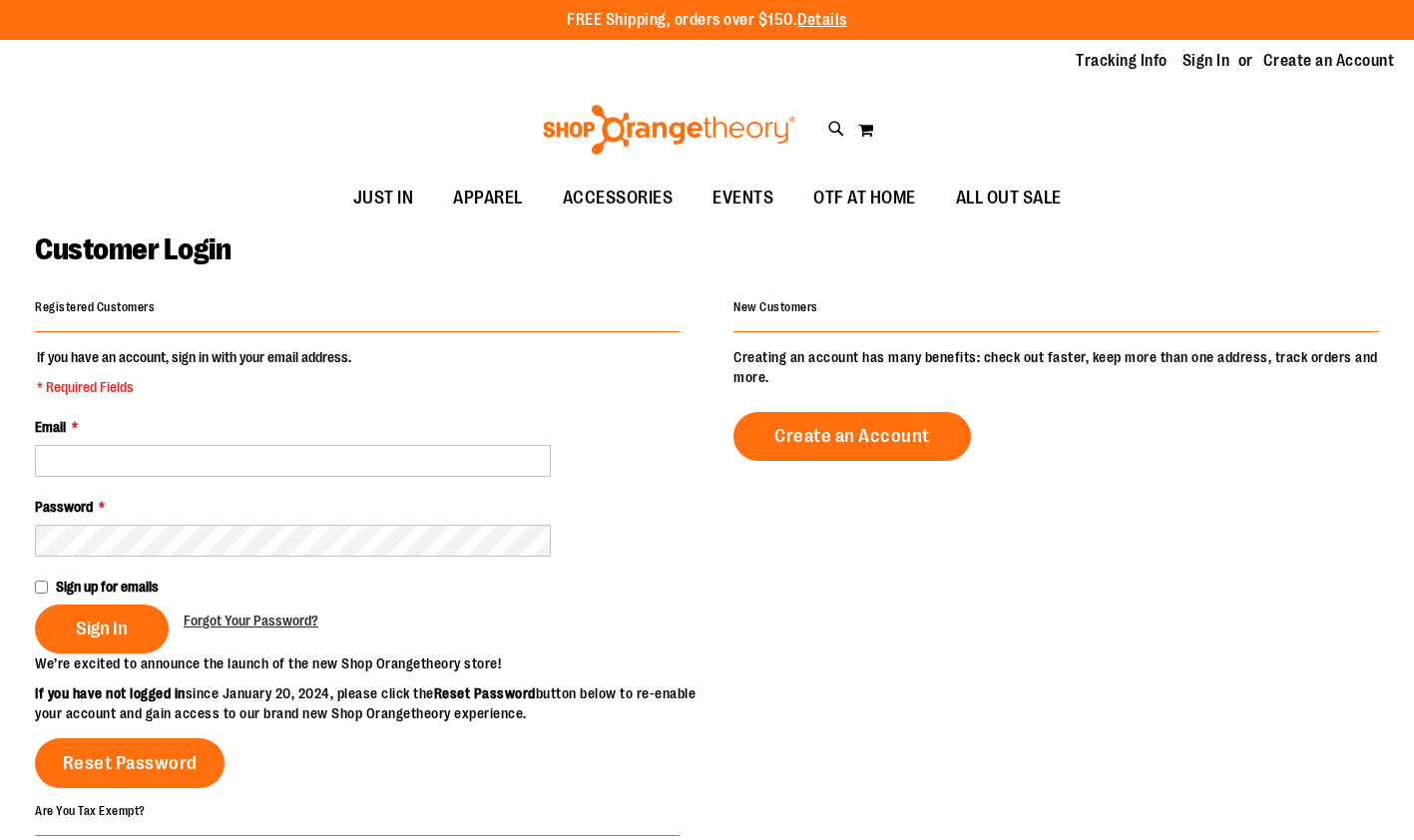 scroll, scrollTop: 0, scrollLeft: 0, axis: both 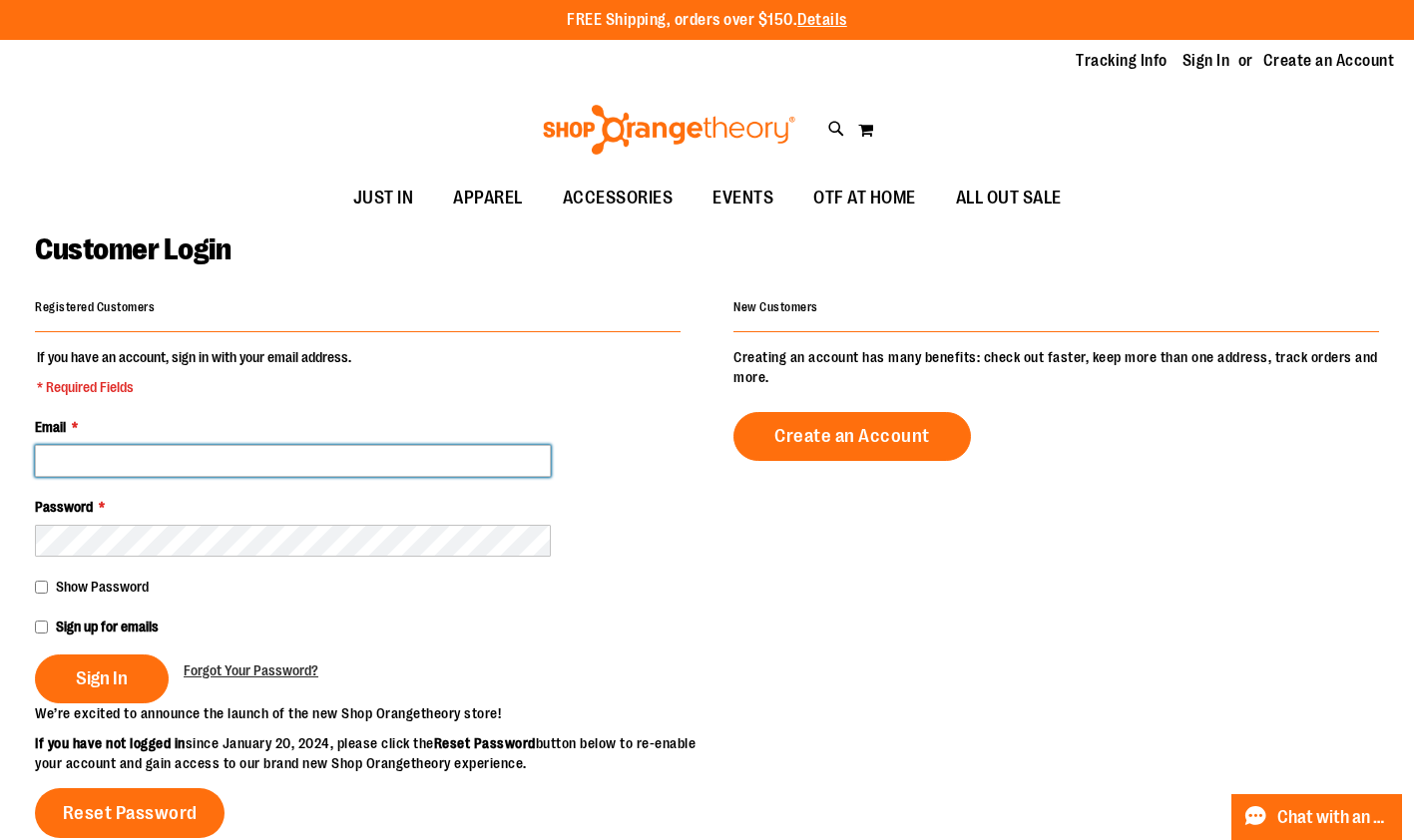 click on "Email *" at bounding box center (292, 461) 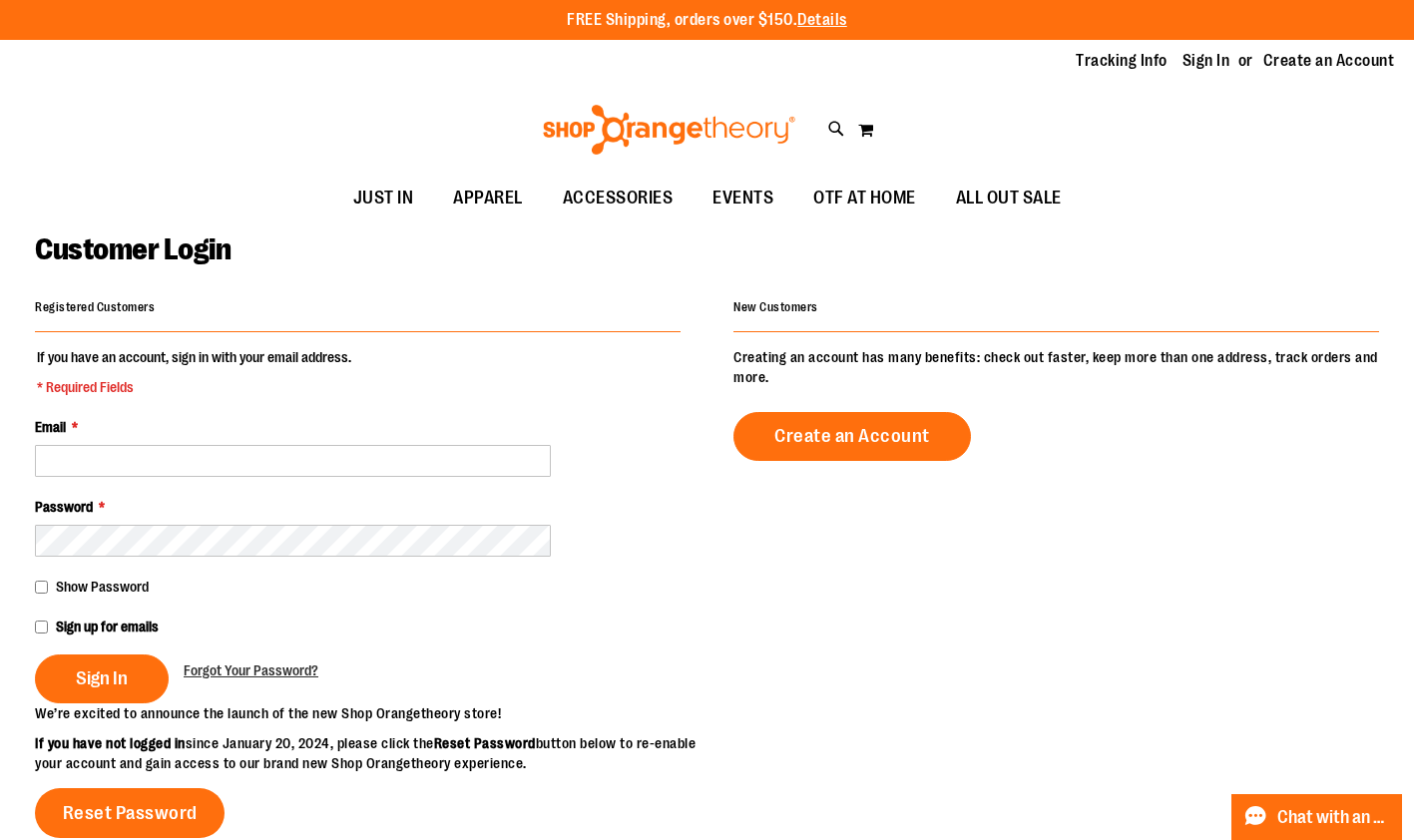 drag, startPoint x: 145, startPoint y: 455, endPoint x: 497, endPoint y: 590, distance: 377 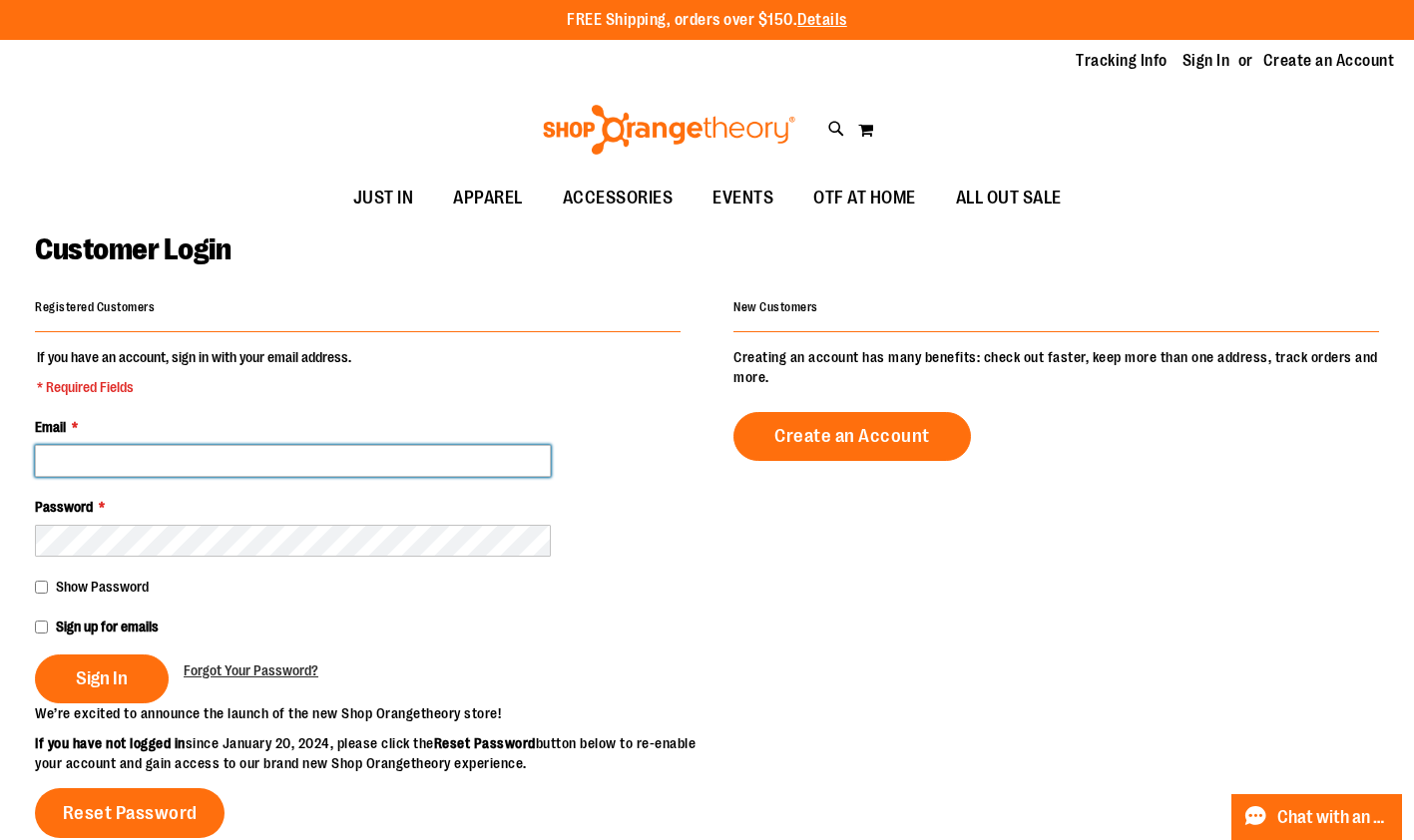 click on "Email *" at bounding box center (292, 461) 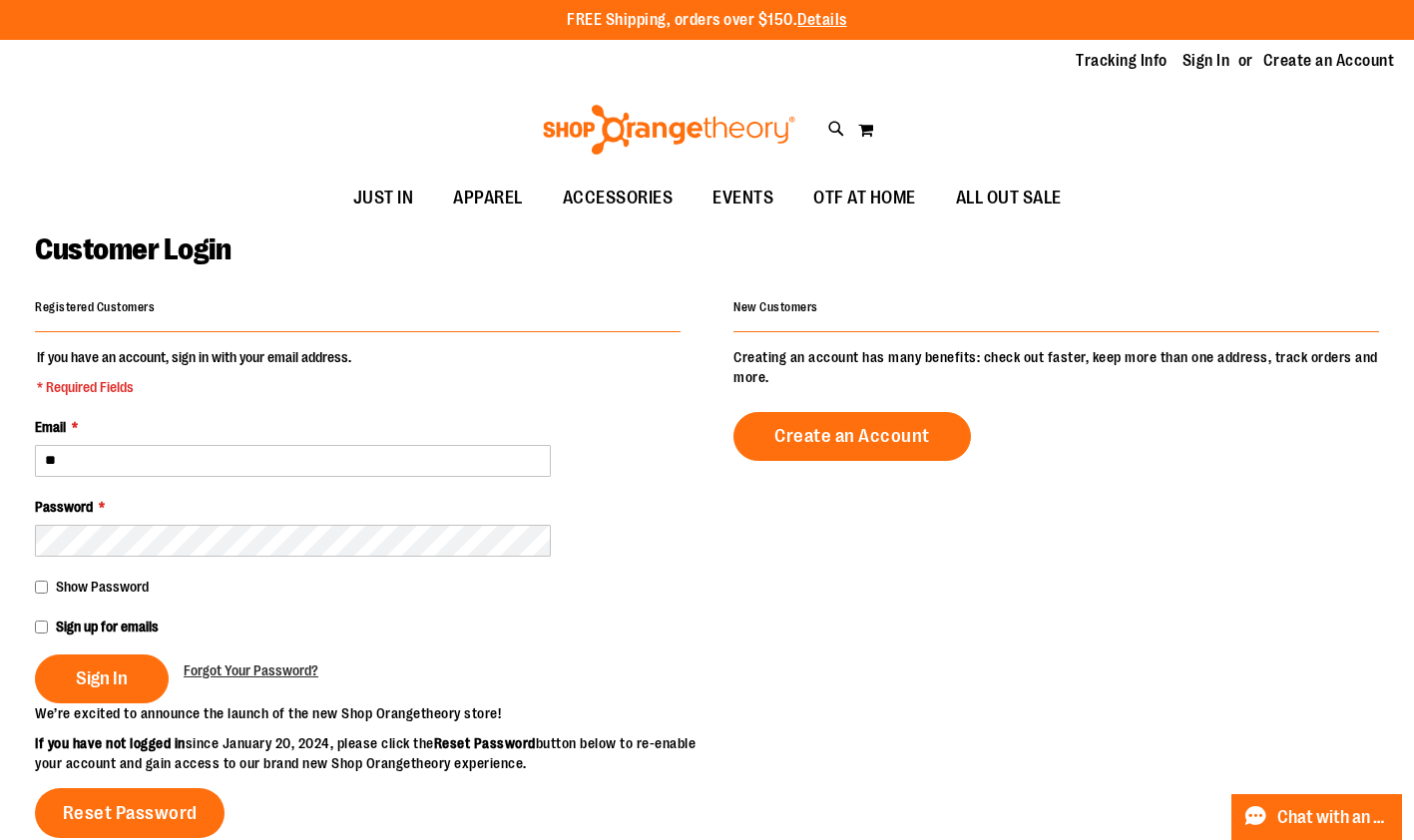 click on "Email *
**" at bounding box center (357, 447) 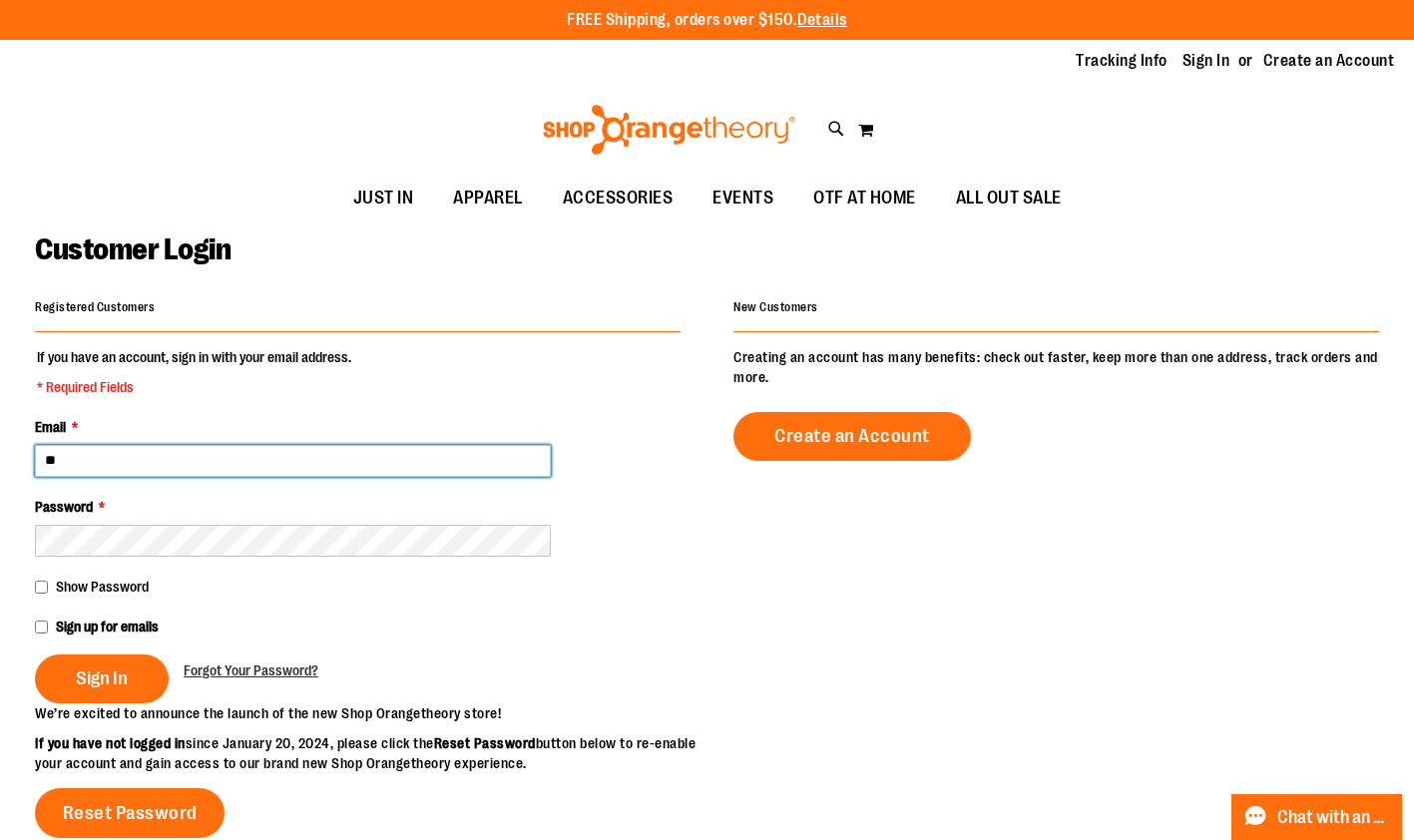 click on "**" at bounding box center (292, 461) 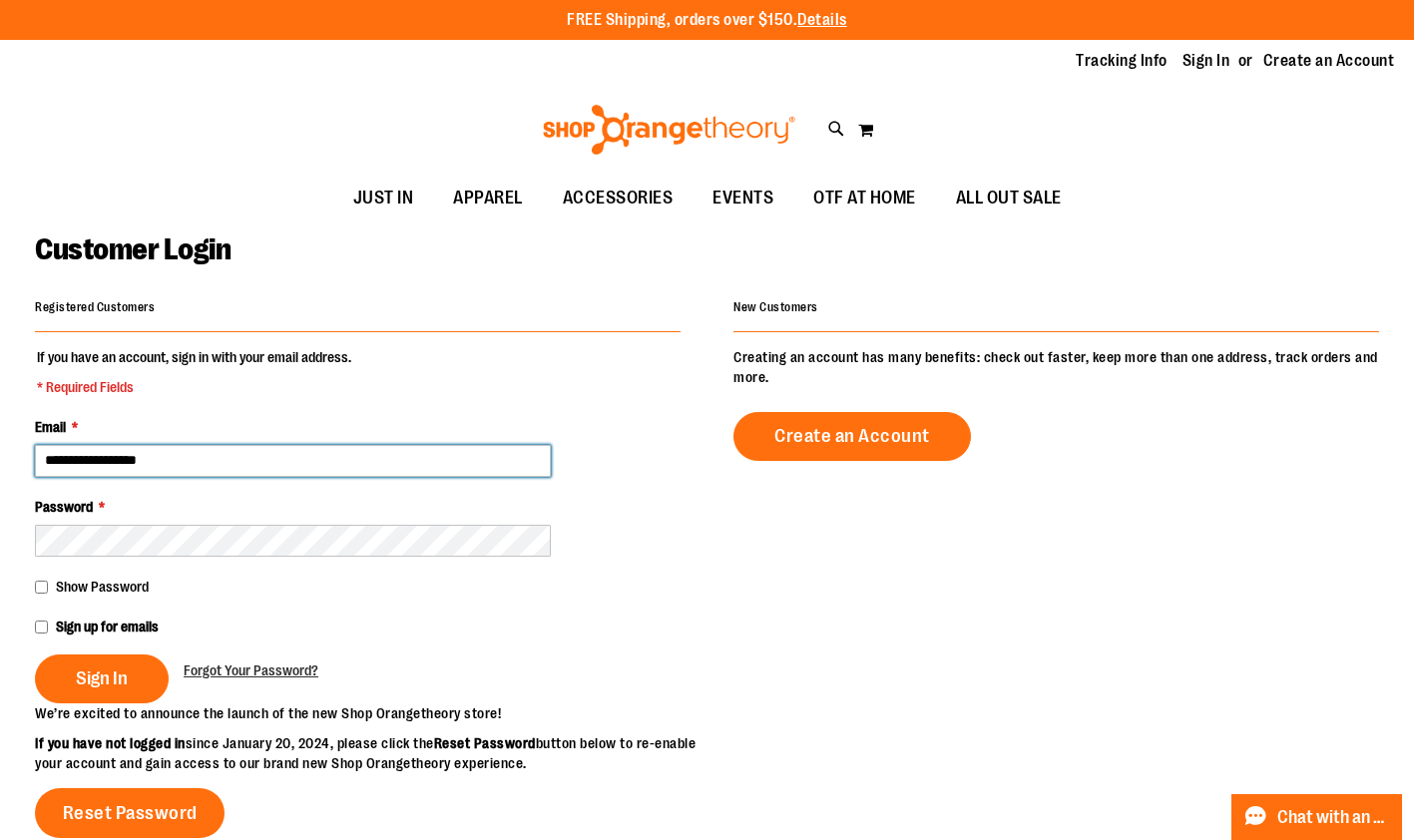 type on "**********" 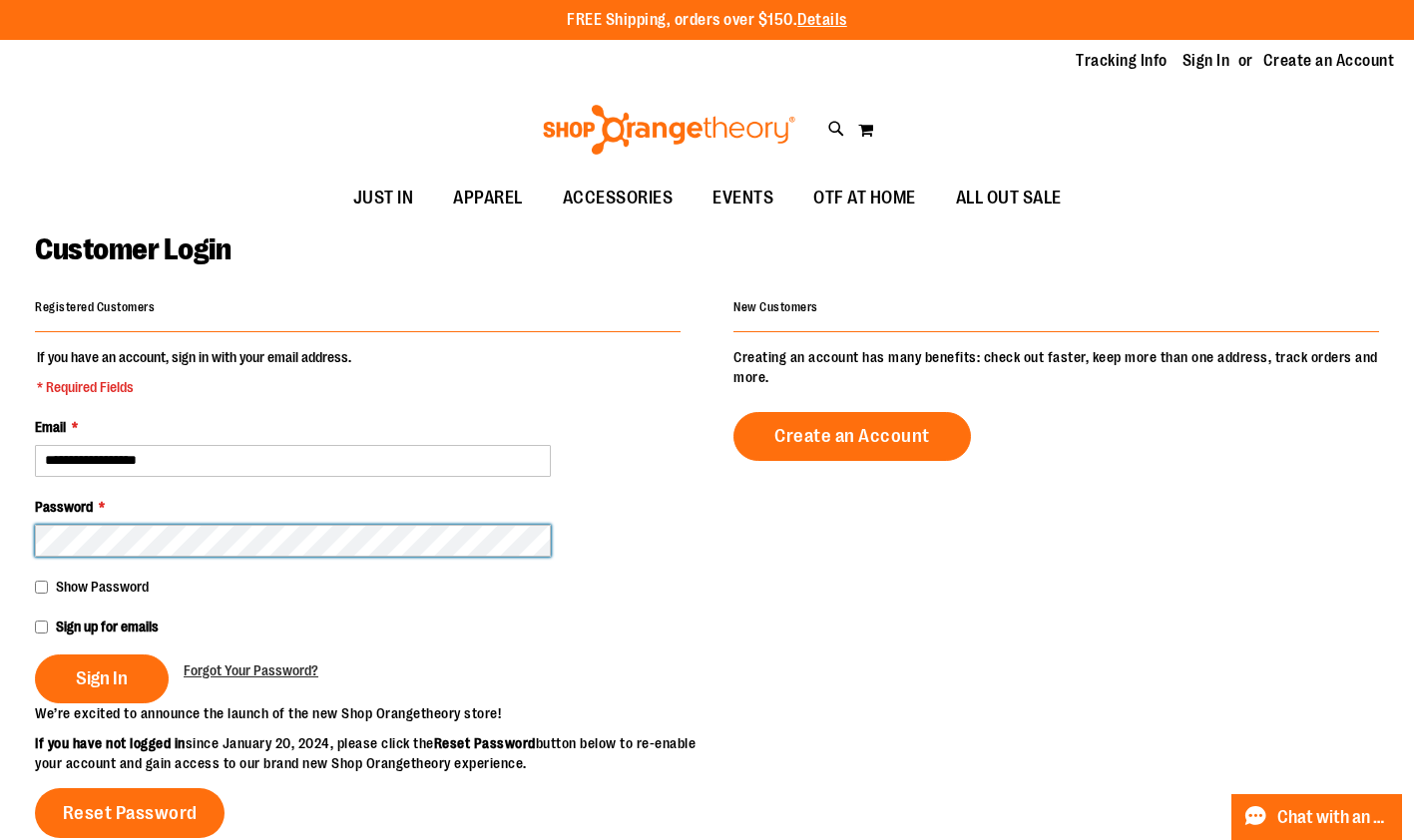 click on "Sign In" at bounding box center [102, 678] 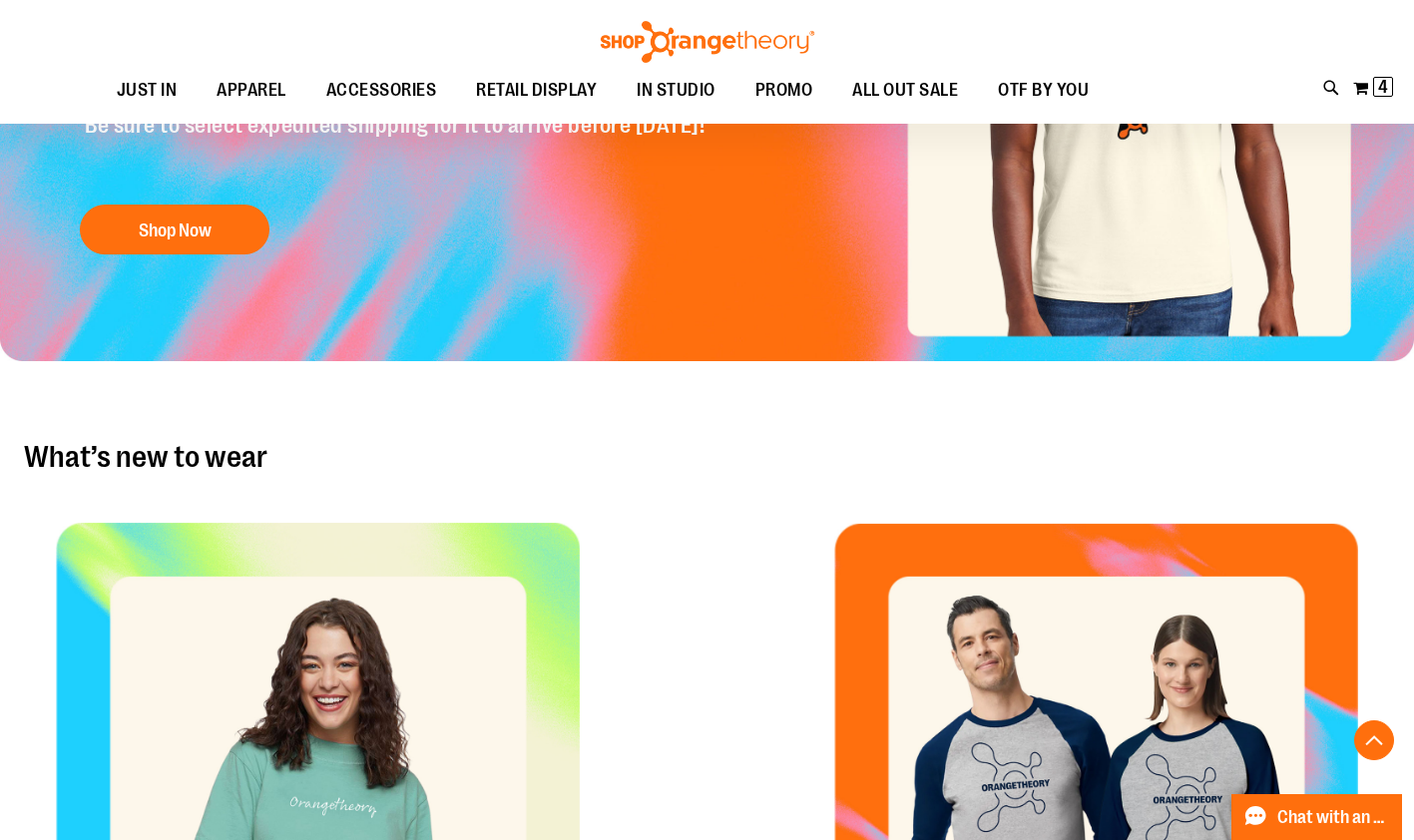 scroll, scrollTop: 329, scrollLeft: 0, axis: vertical 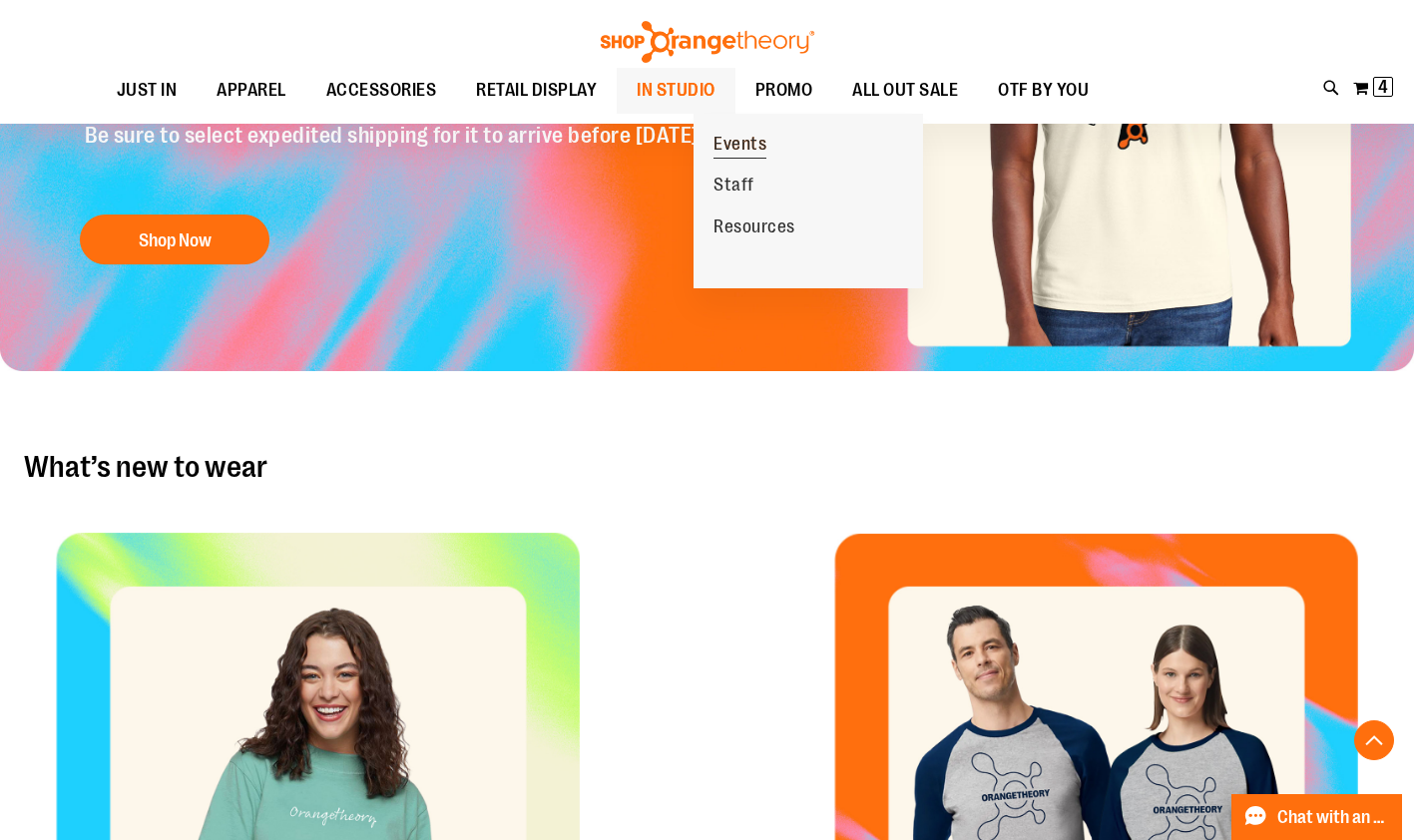 click on "Events" at bounding box center (739, 146) 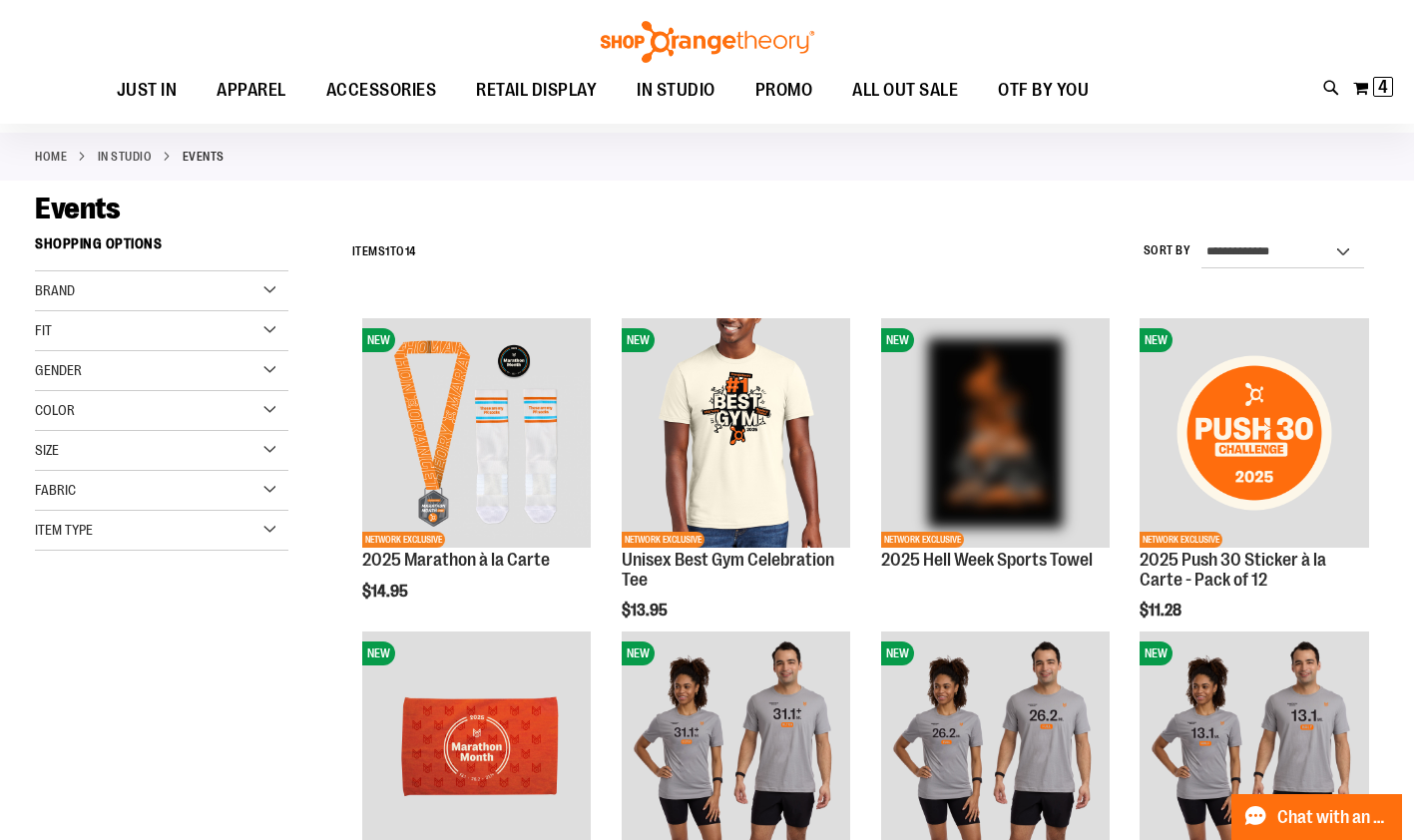 scroll, scrollTop: 78, scrollLeft: 0, axis: vertical 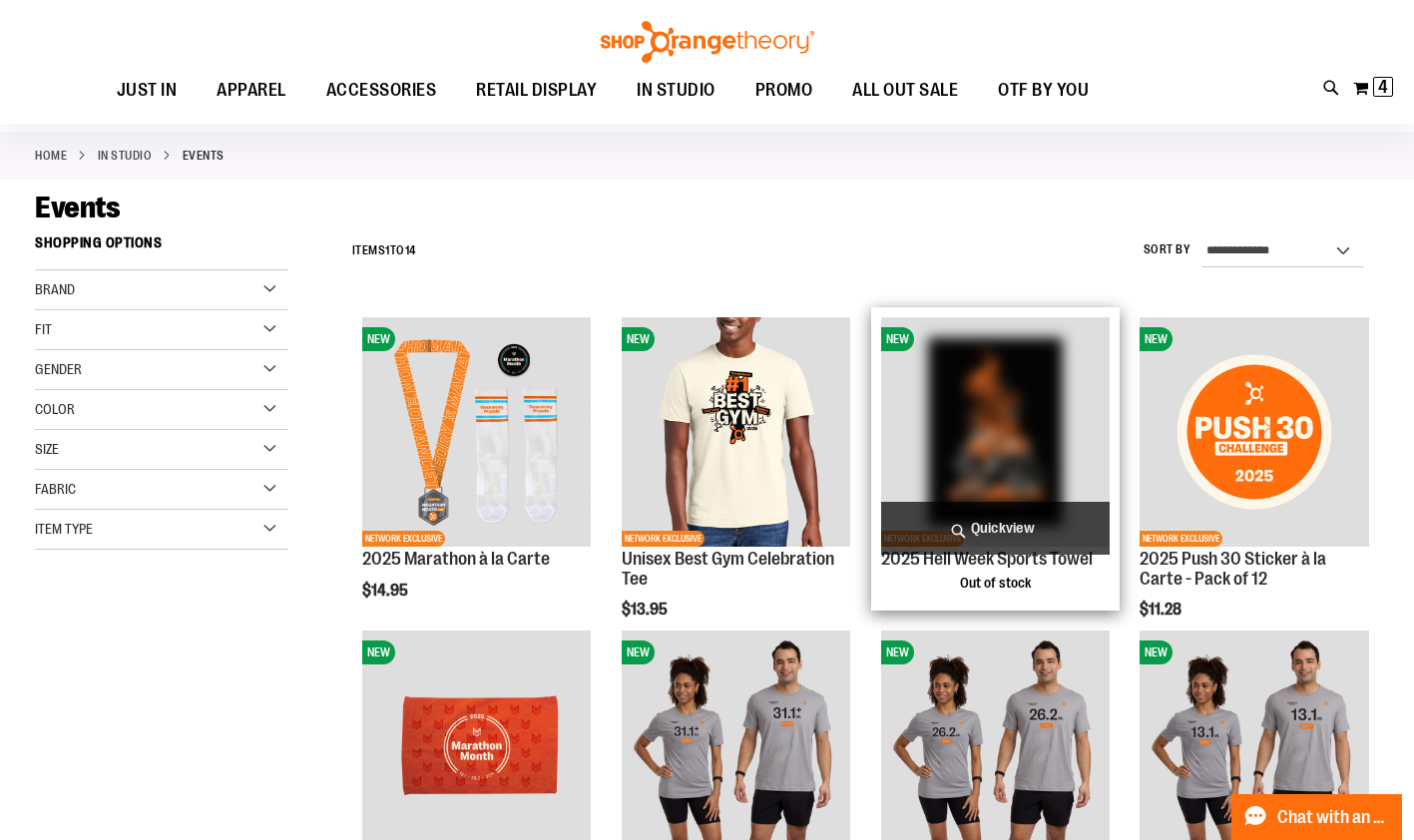 click at bounding box center [995, 431] 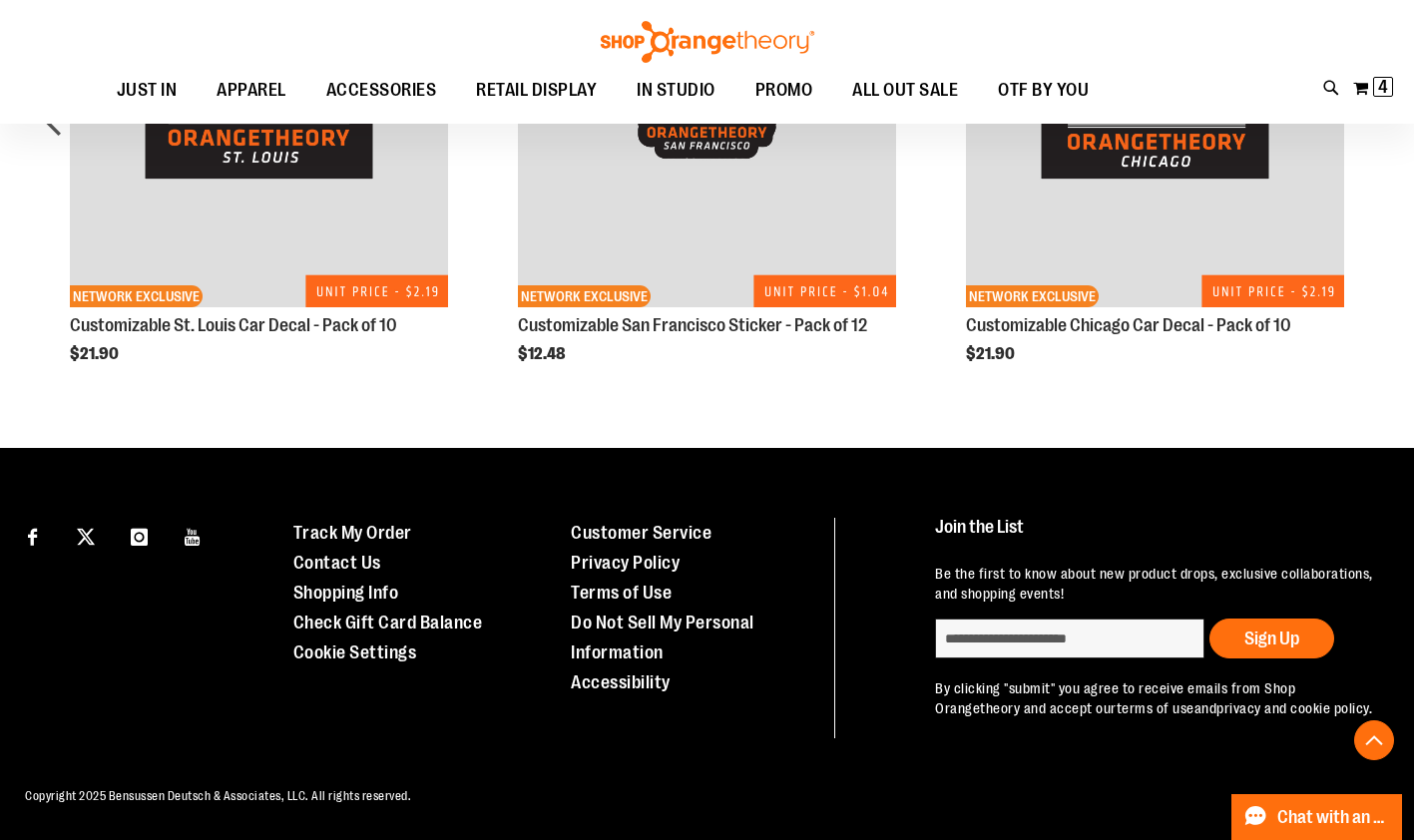 scroll, scrollTop: 1192, scrollLeft: 0, axis: vertical 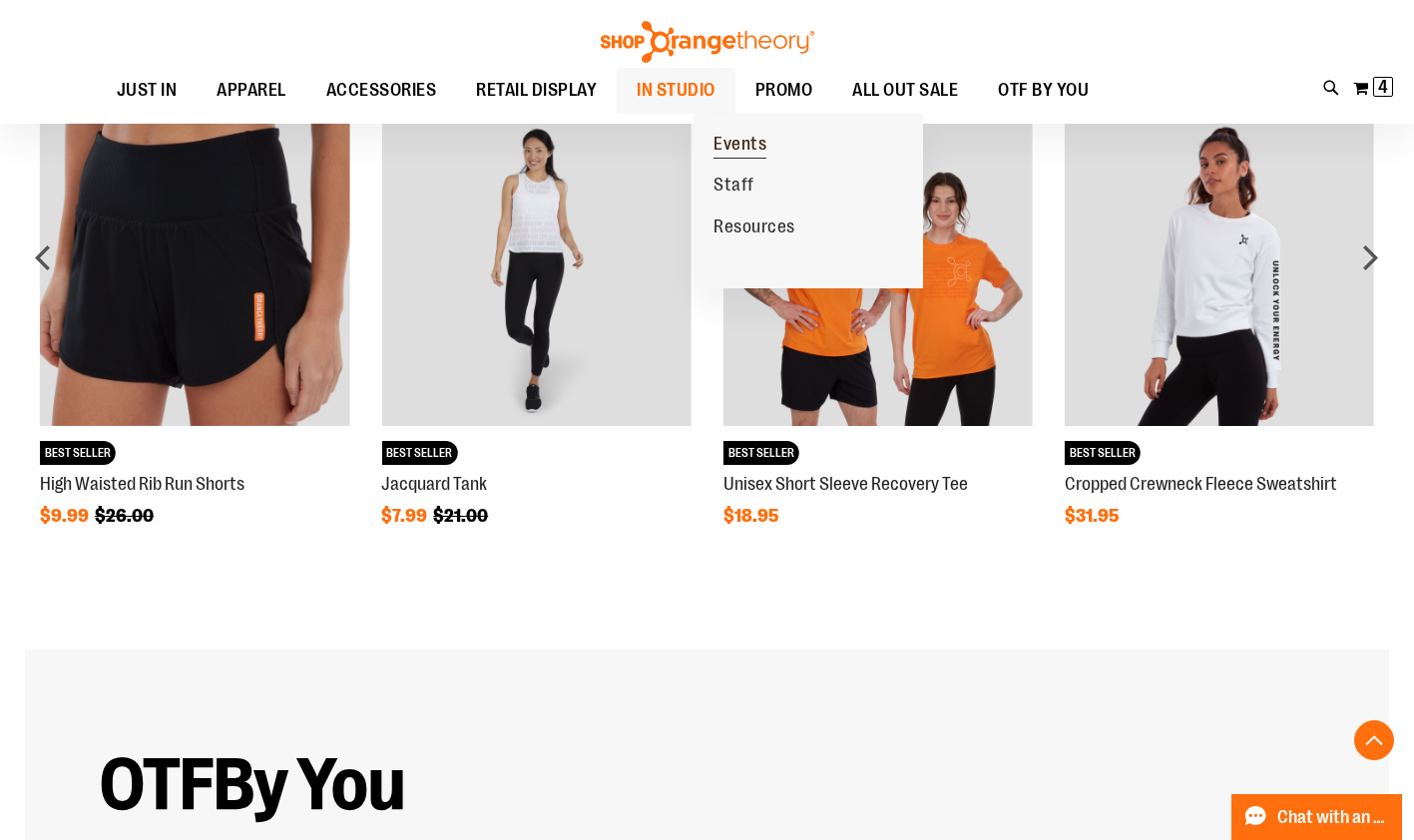 click on "Events" at bounding box center (739, 146) 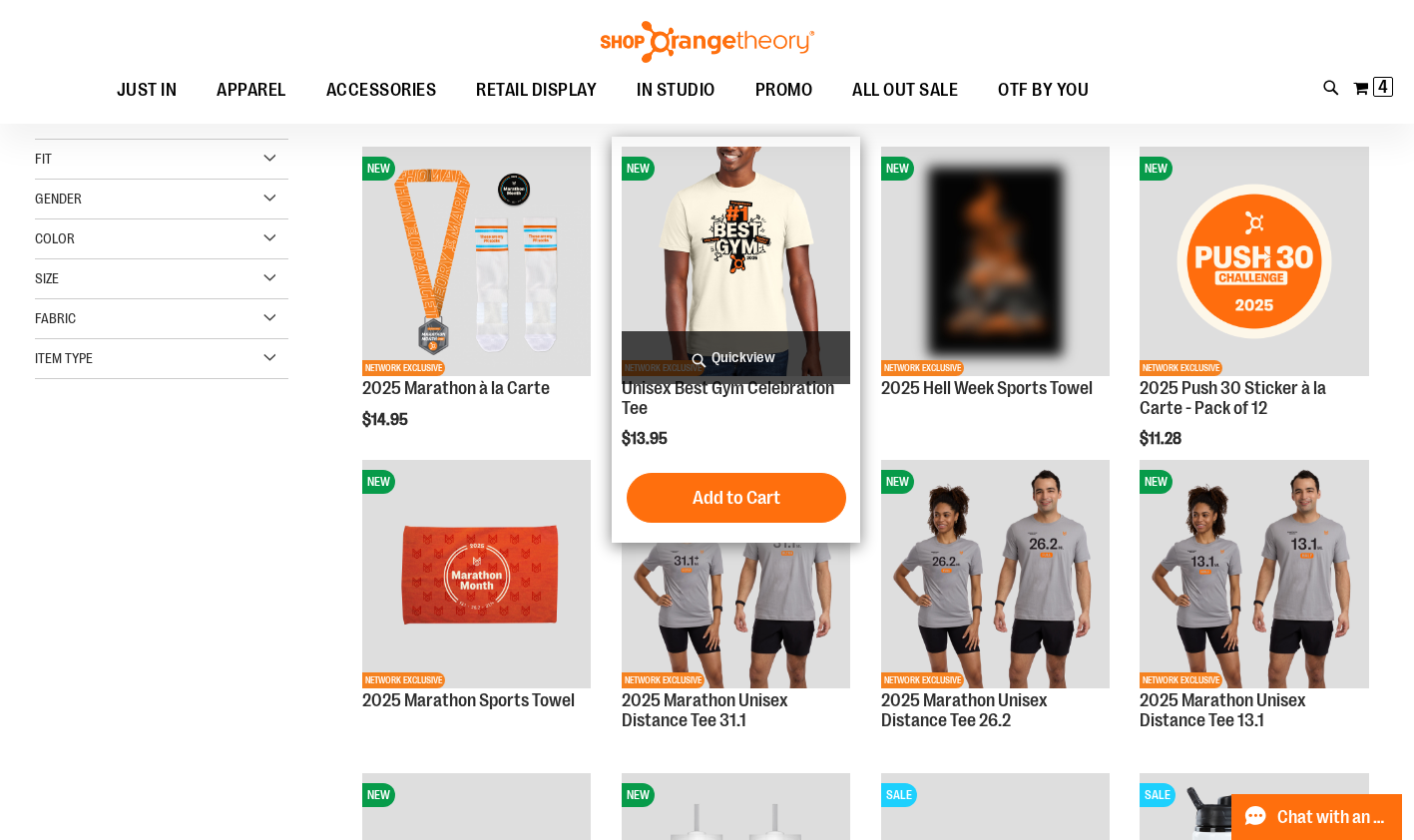 scroll, scrollTop: 250, scrollLeft: 0, axis: vertical 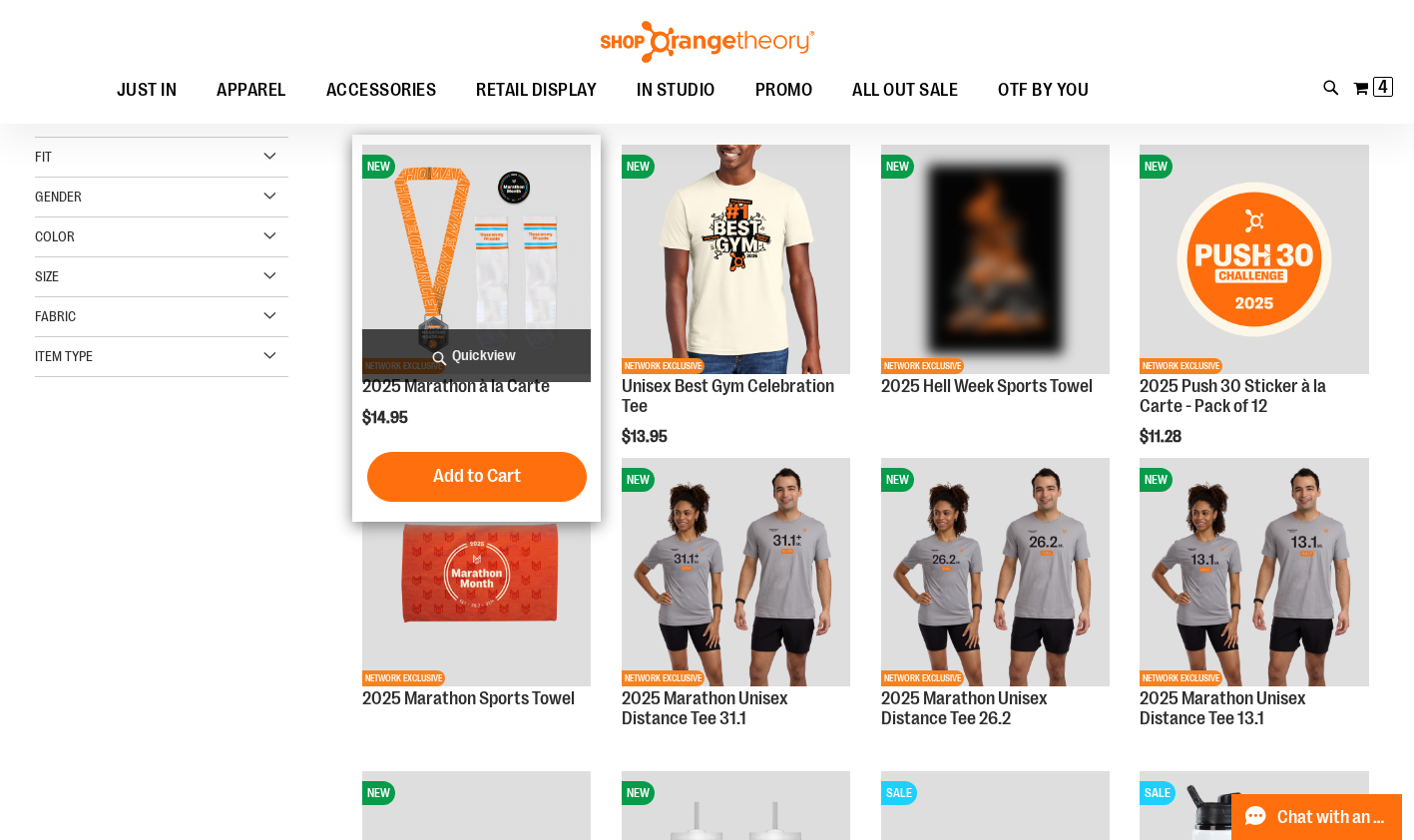 click at bounding box center [476, 258] 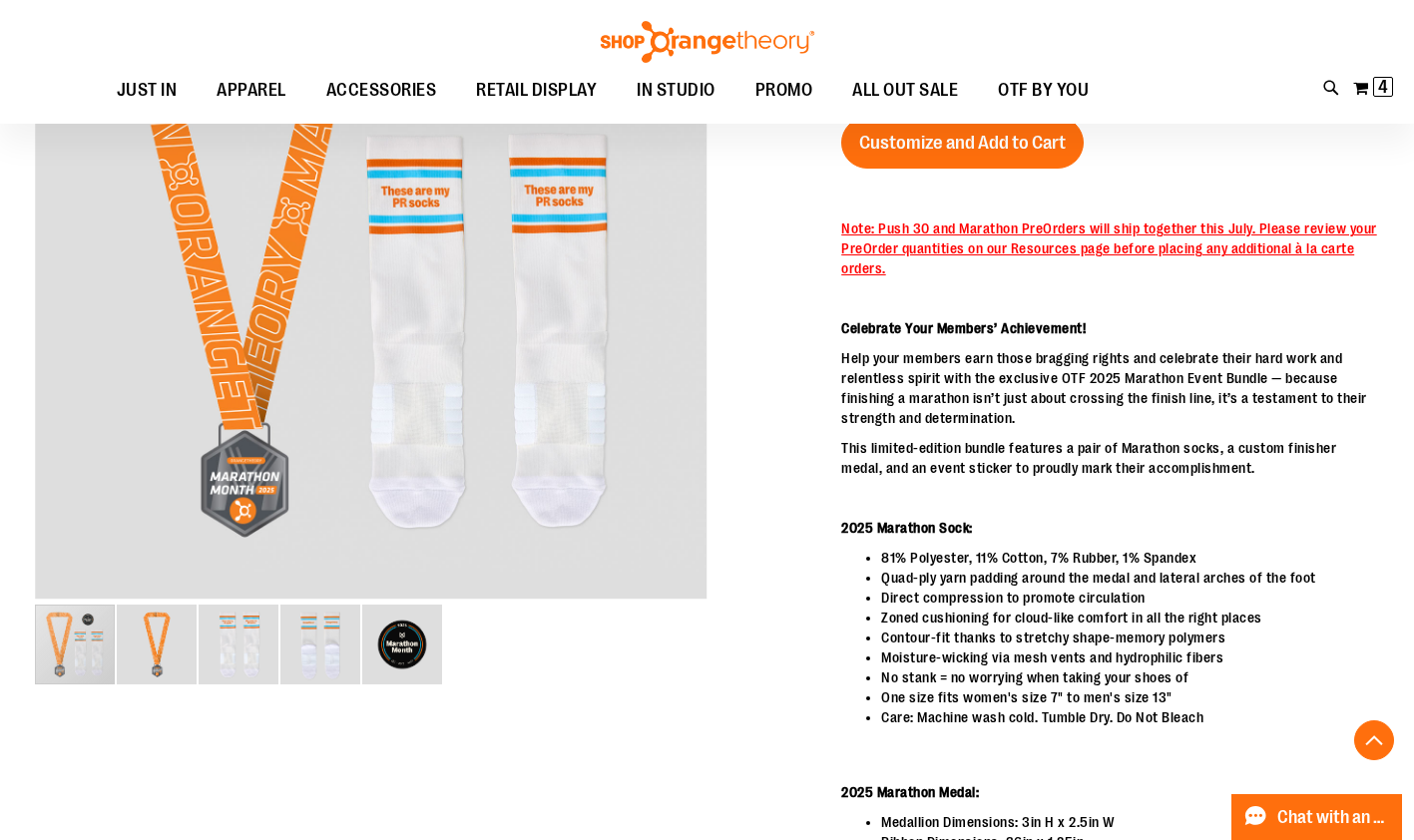 scroll, scrollTop: 344, scrollLeft: 0, axis: vertical 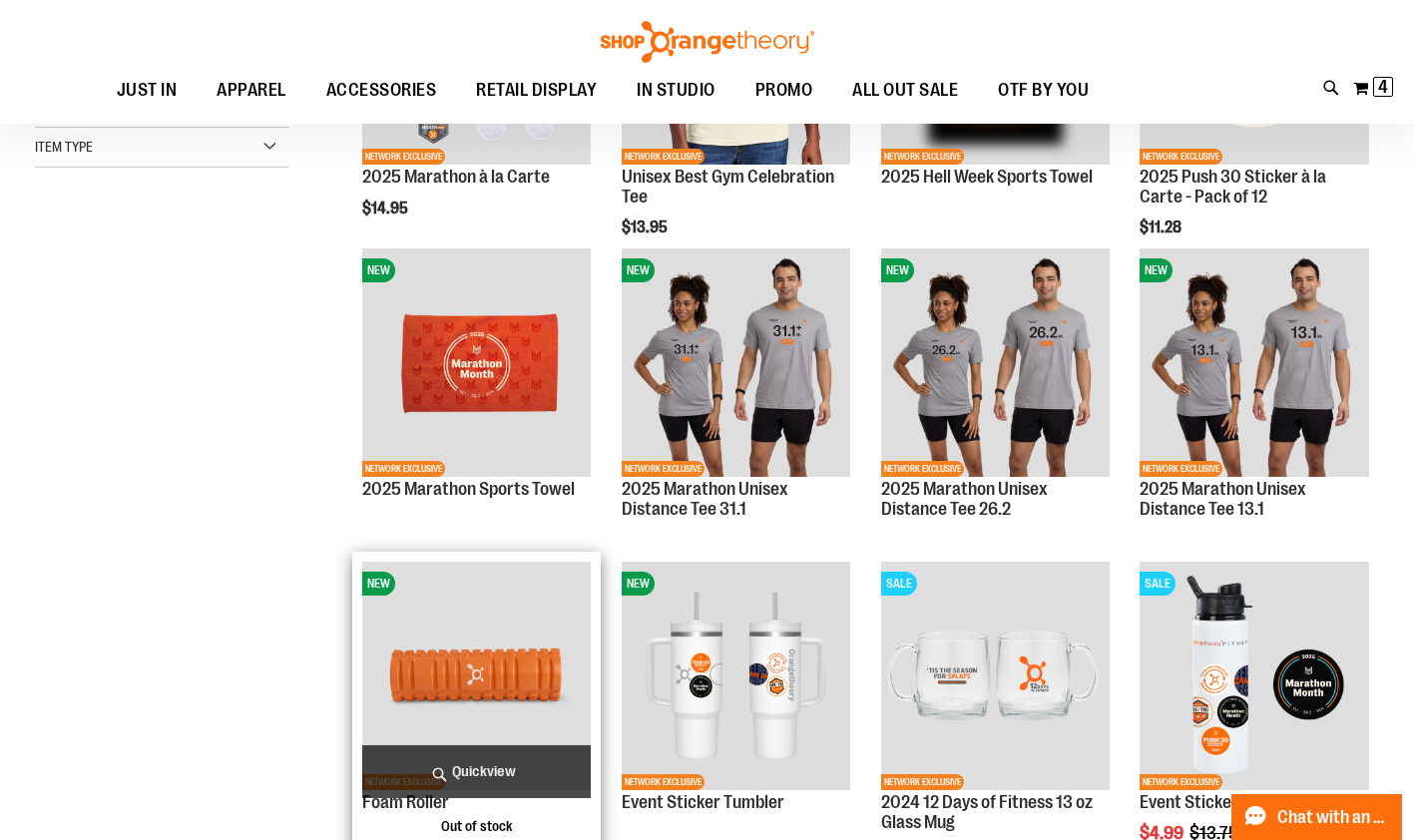 drag, startPoint x: 428, startPoint y: 552, endPoint x: 489, endPoint y: 687, distance: 148.14182 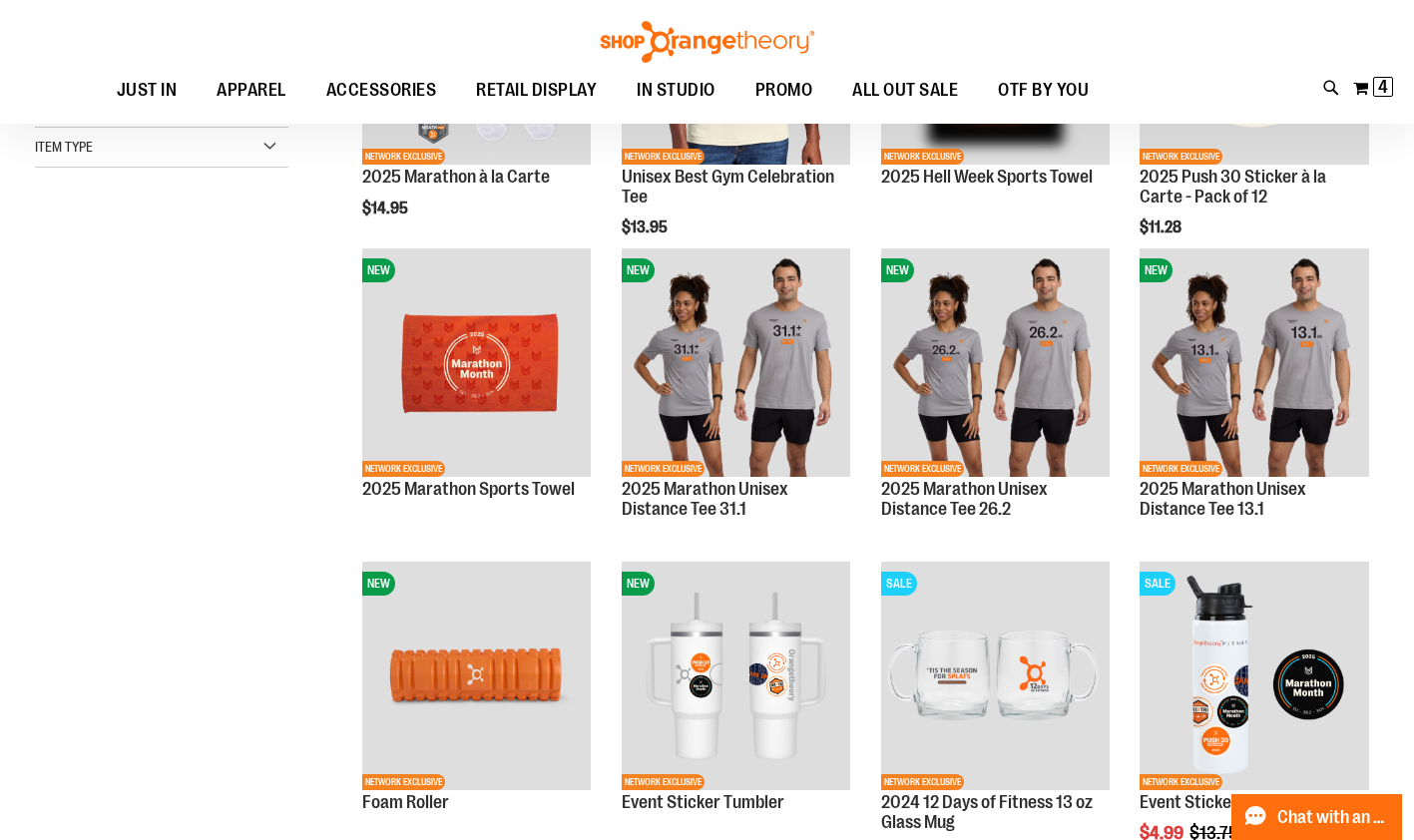 click on "**********" at bounding box center (707, 585) 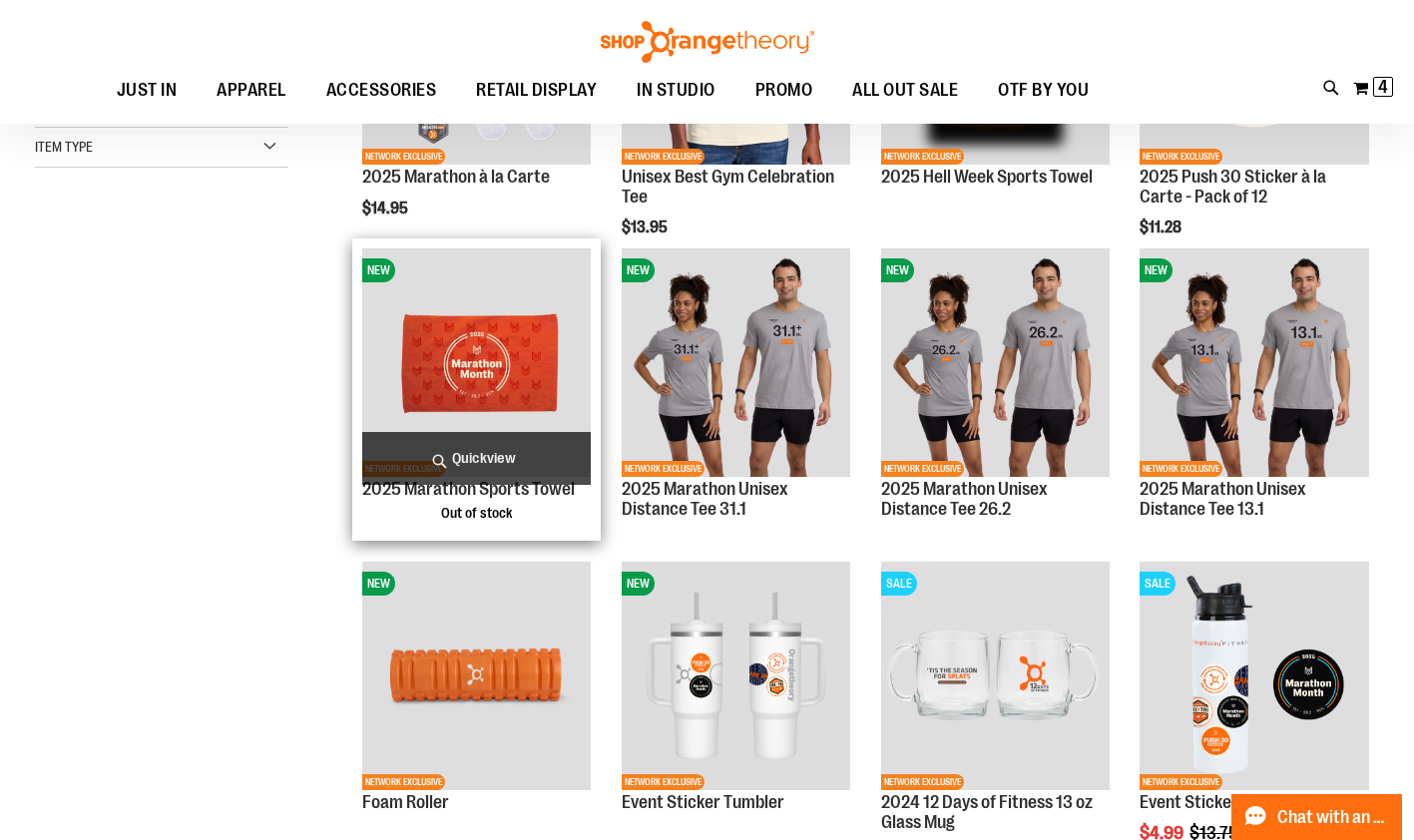 click at bounding box center [476, 362] 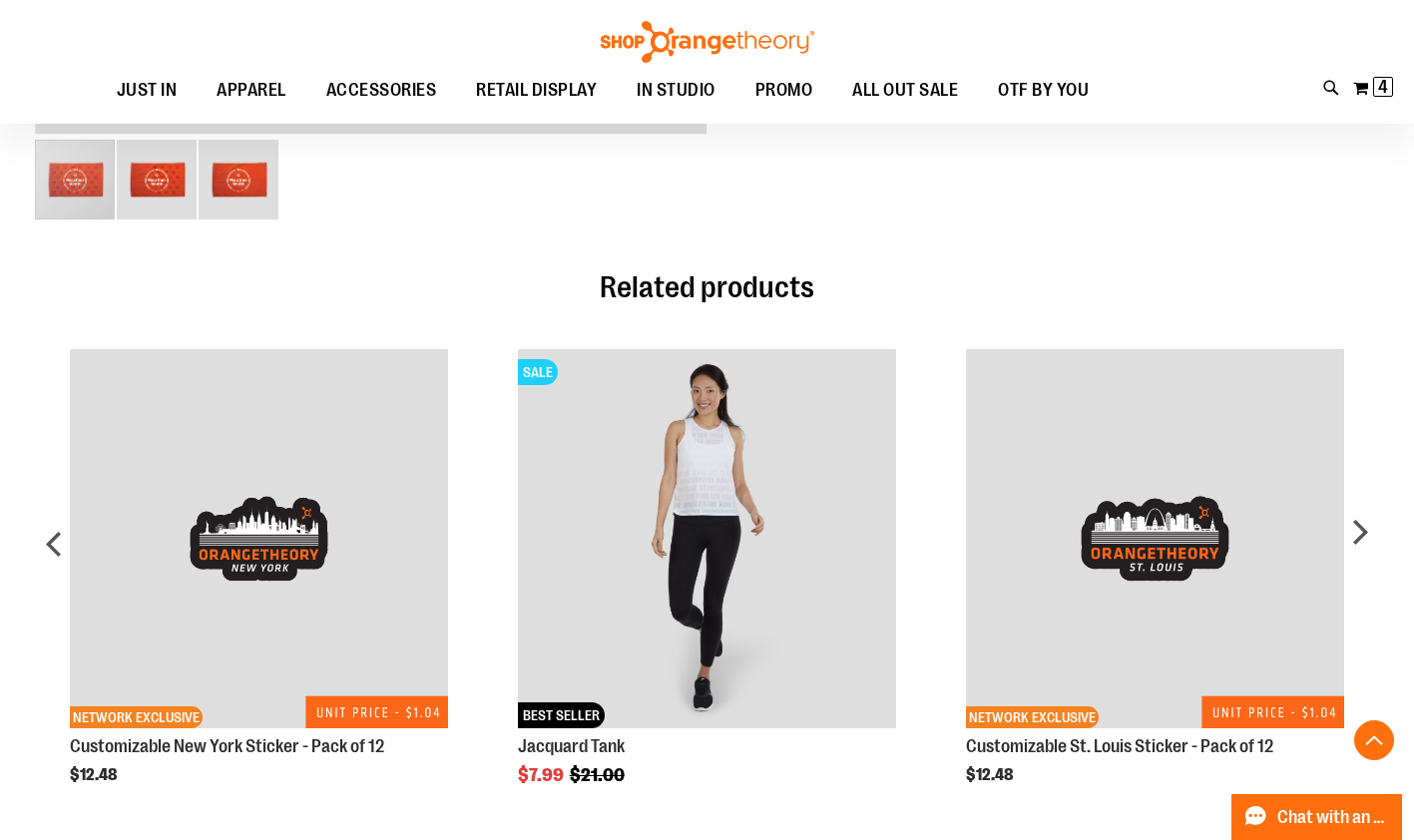 scroll, scrollTop: 817, scrollLeft: 0, axis: vertical 